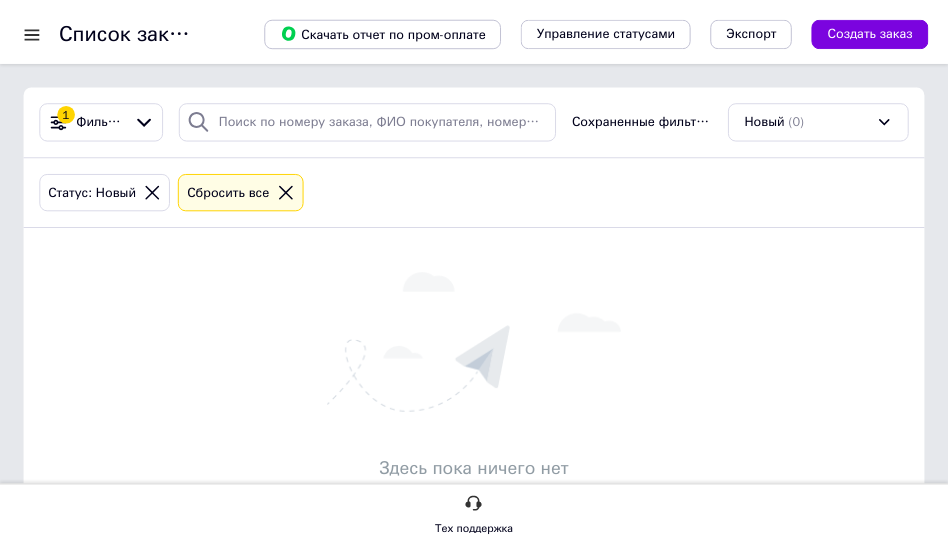 scroll, scrollTop: 0, scrollLeft: 0, axis: both 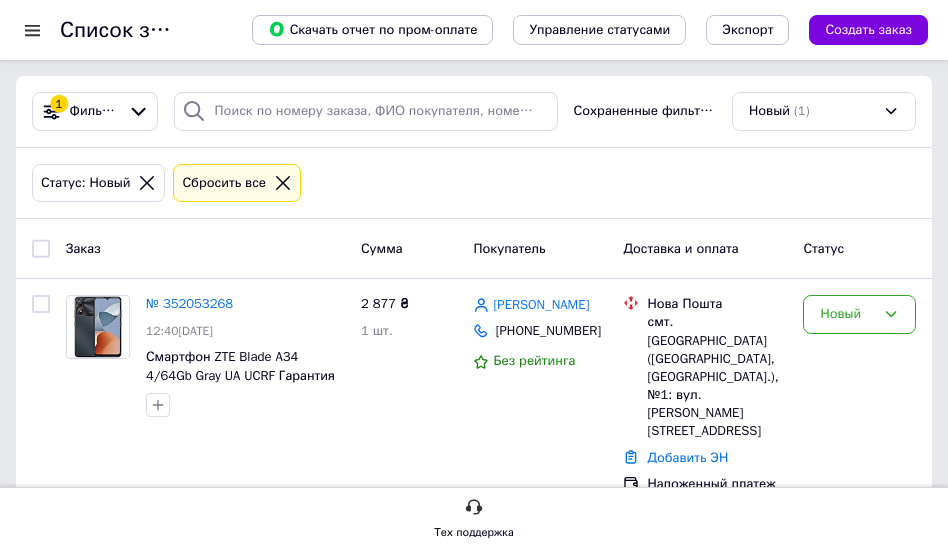 click on "Статус: Новый Сбросить все" at bounding box center [474, 183] 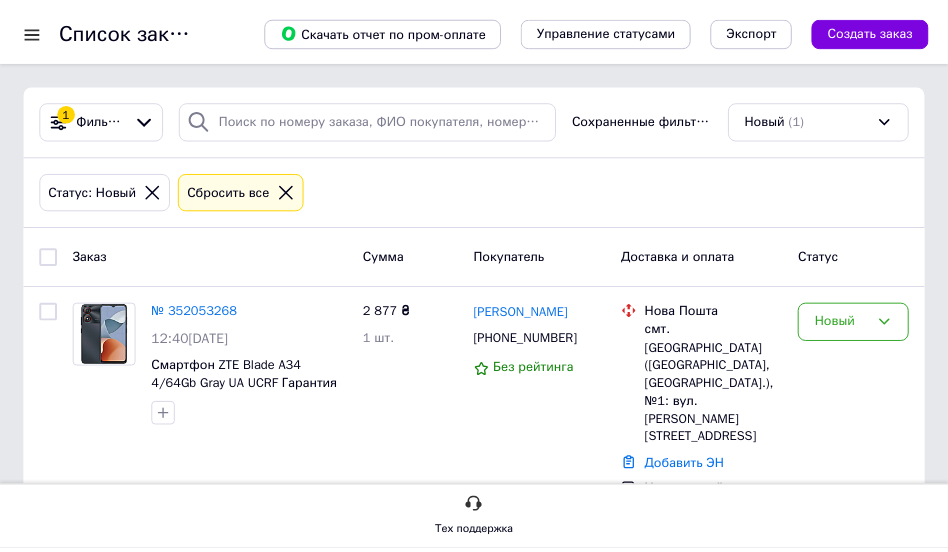 scroll, scrollTop: 0, scrollLeft: 0, axis: both 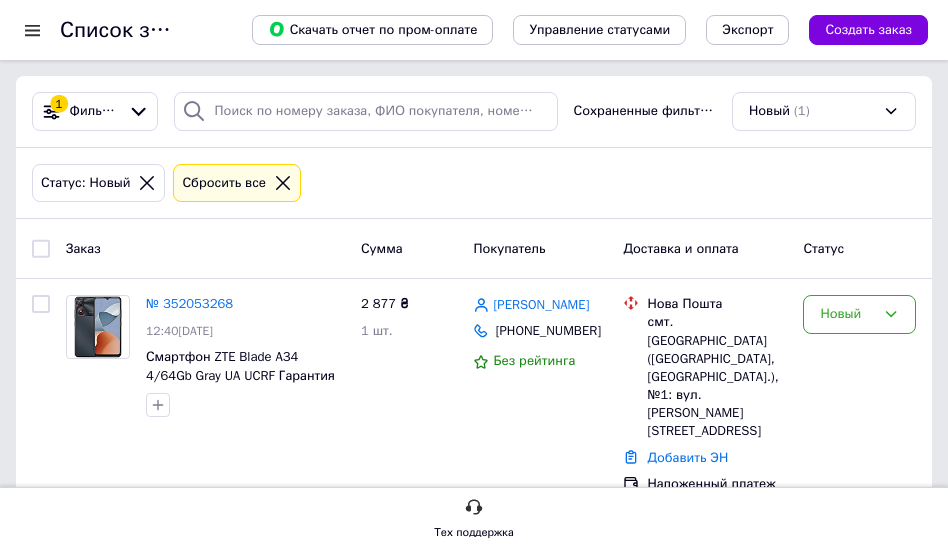 click on "Статус: Новый Сбросить все" at bounding box center [474, 183] 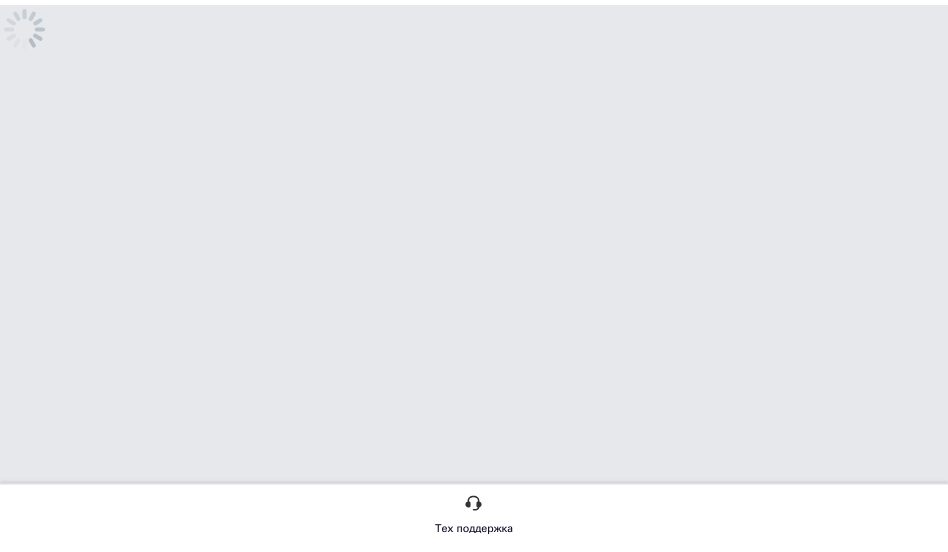 scroll, scrollTop: 0, scrollLeft: 0, axis: both 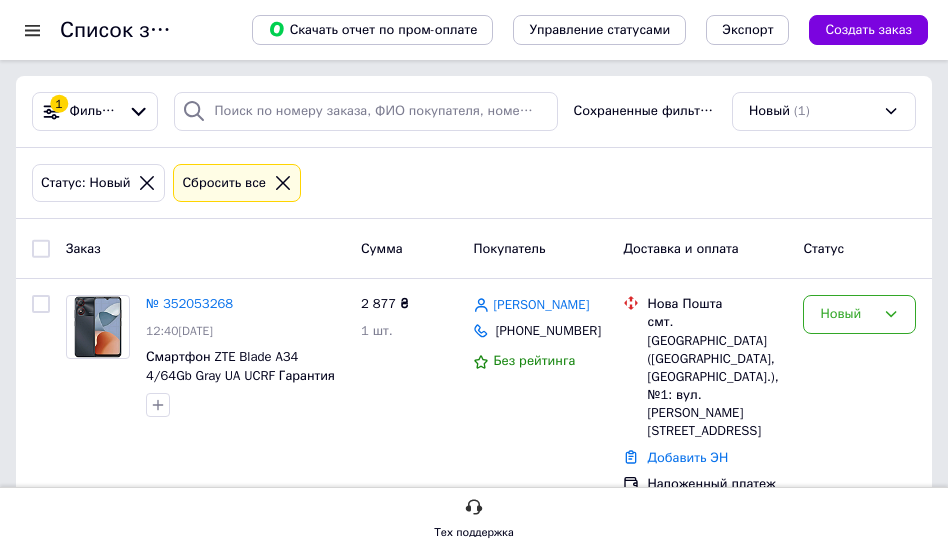 drag, startPoint x: 482, startPoint y: 187, endPoint x: 355, endPoint y: 187, distance: 127 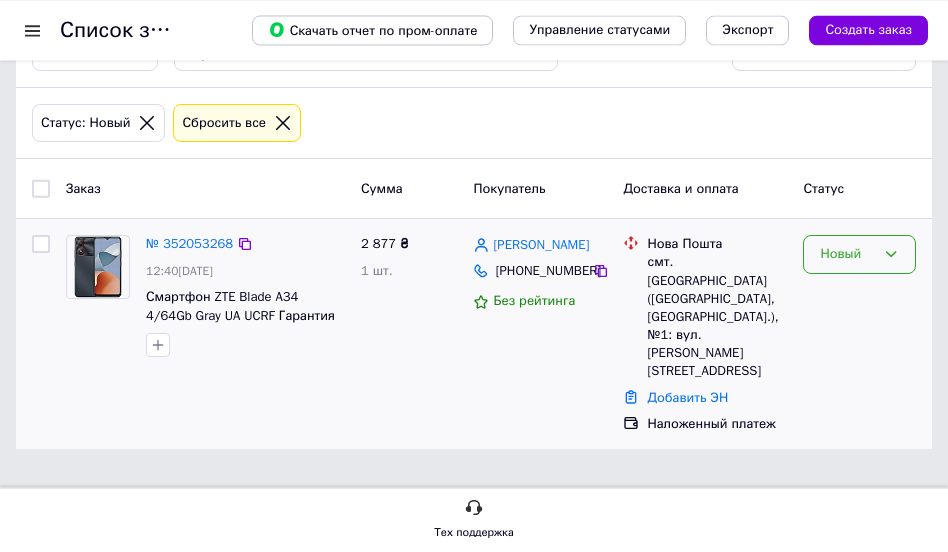 scroll, scrollTop: 61, scrollLeft: 0, axis: vertical 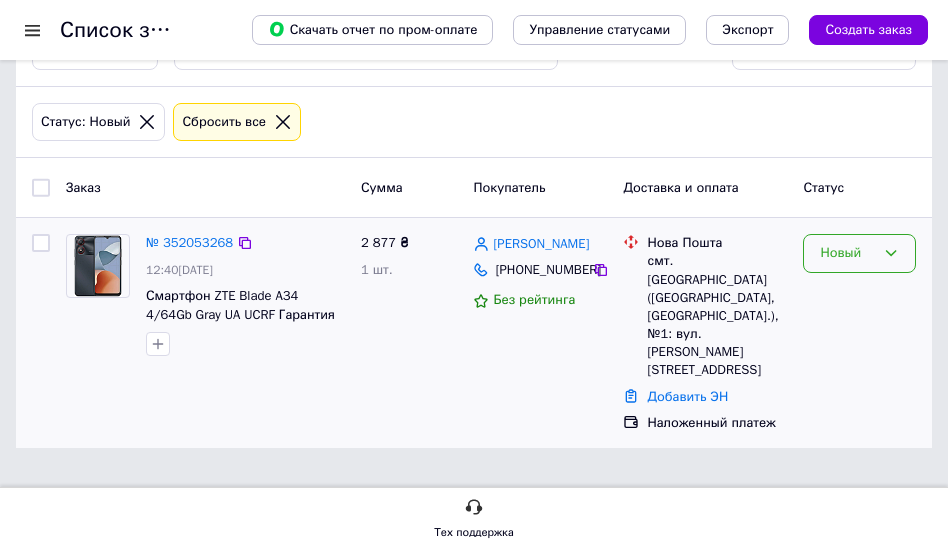 click on "Новый" at bounding box center (859, 253) 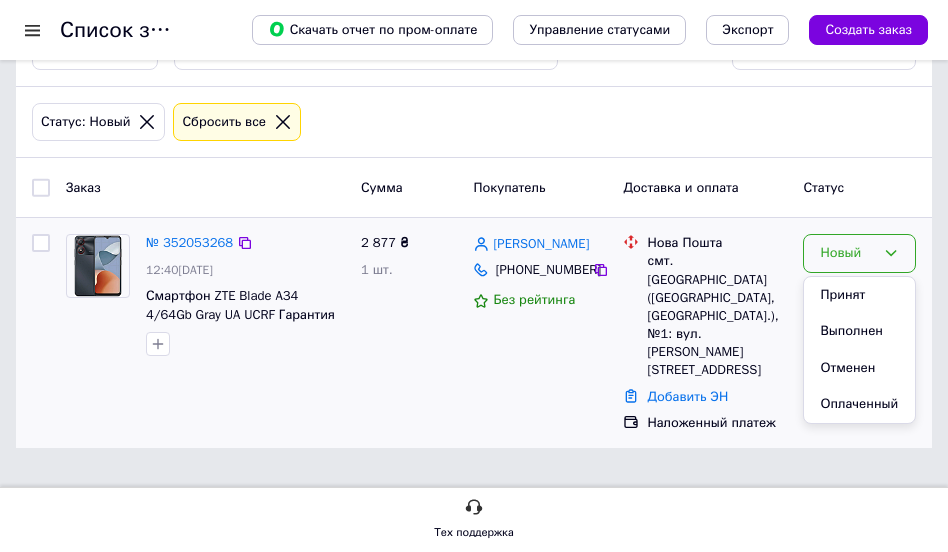 drag, startPoint x: 859, startPoint y: 328, endPoint x: 818, endPoint y: 346, distance: 44.777225 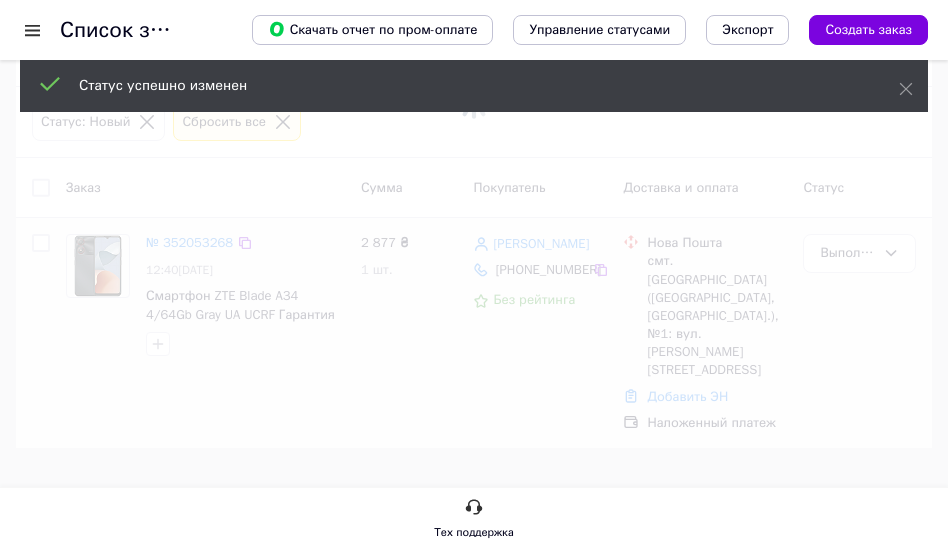 scroll, scrollTop: 41, scrollLeft: 0, axis: vertical 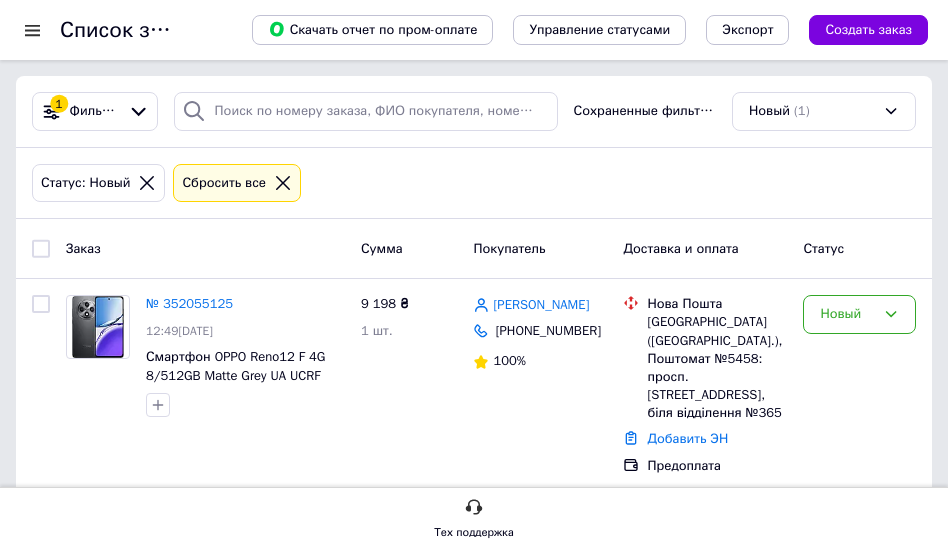 click on "Статус: Новый Сбросить все" at bounding box center (474, 184) 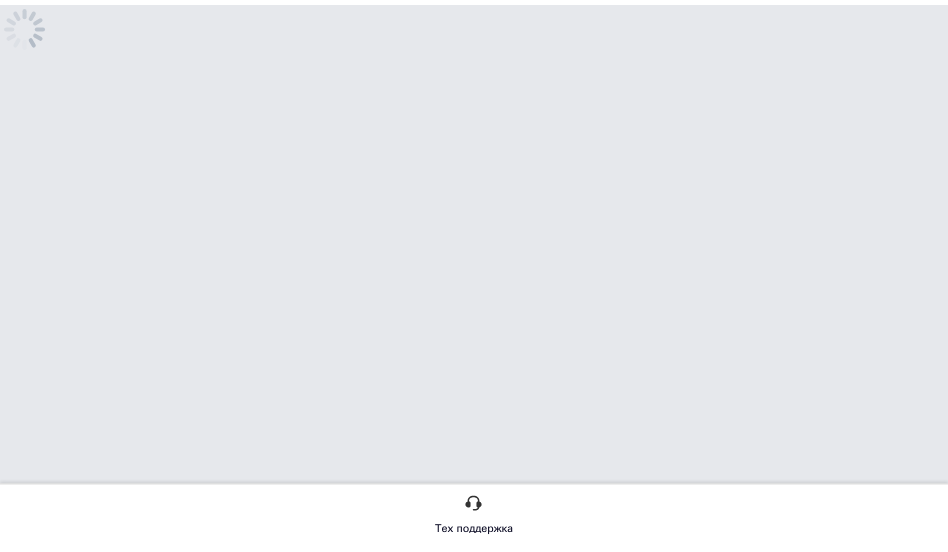scroll, scrollTop: 0, scrollLeft: 0, axis: both 